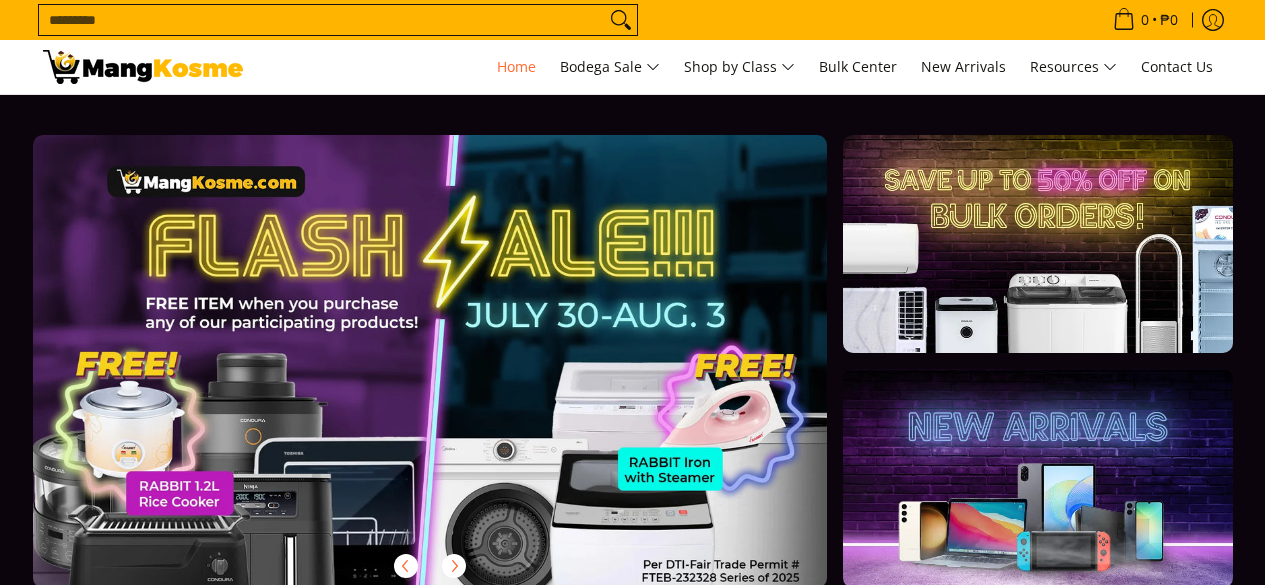 scroll, scrollTop: 0, scrollLeft: 0, axis: both 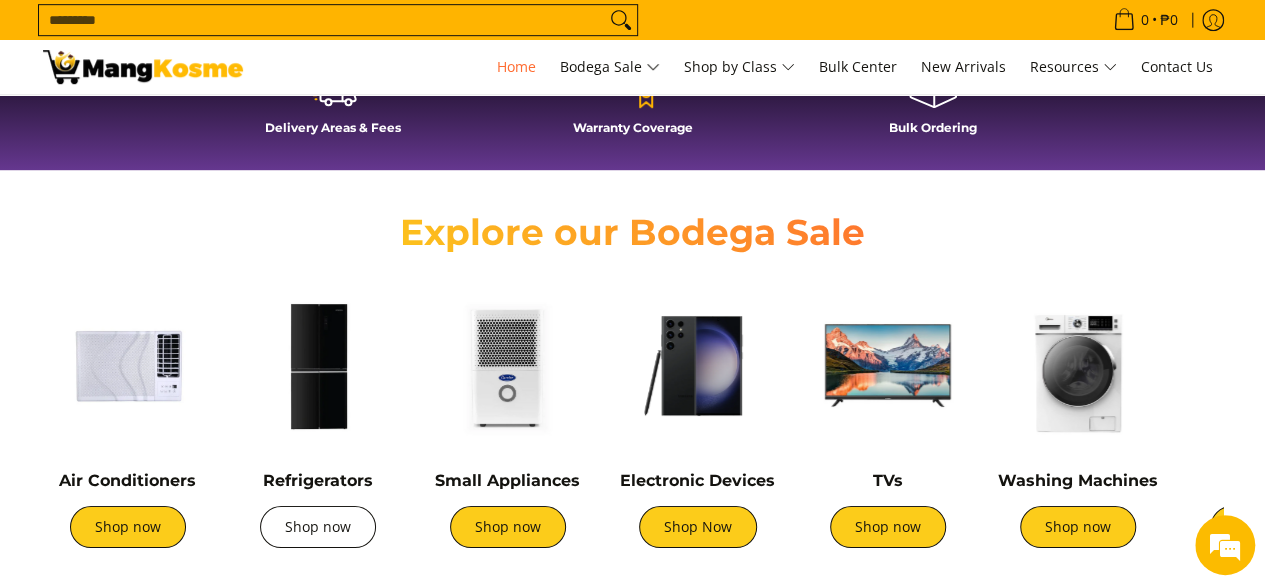 click on "Shop now" at bounding box center [318, 527] 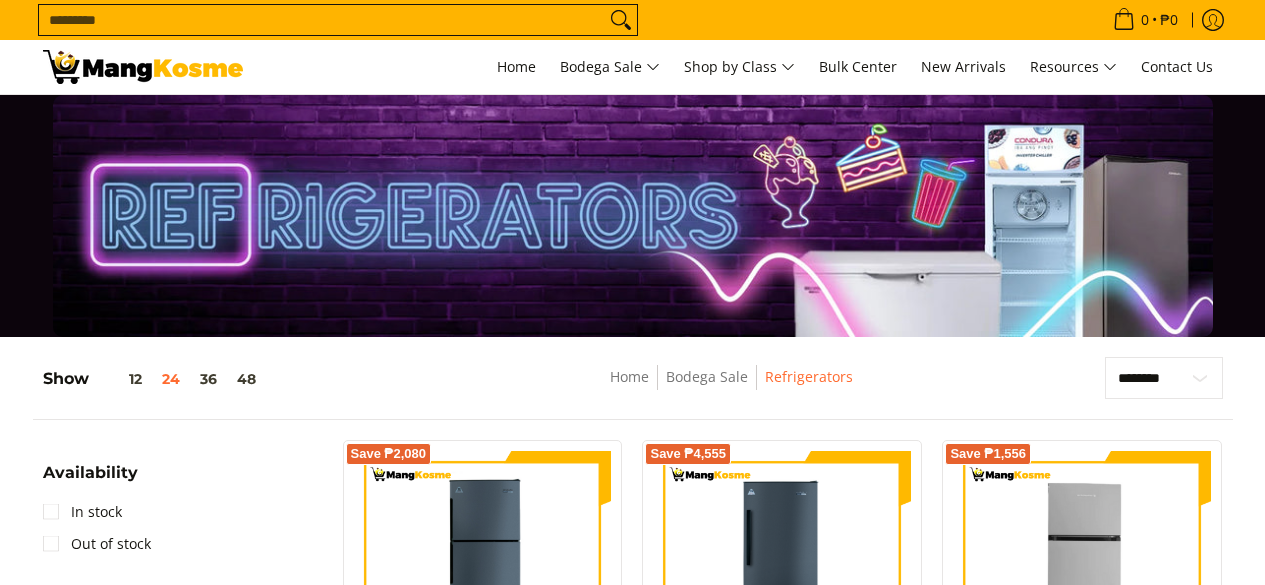 scroll, scrollTop: 300, scrollLeft: 0, axis: vertical 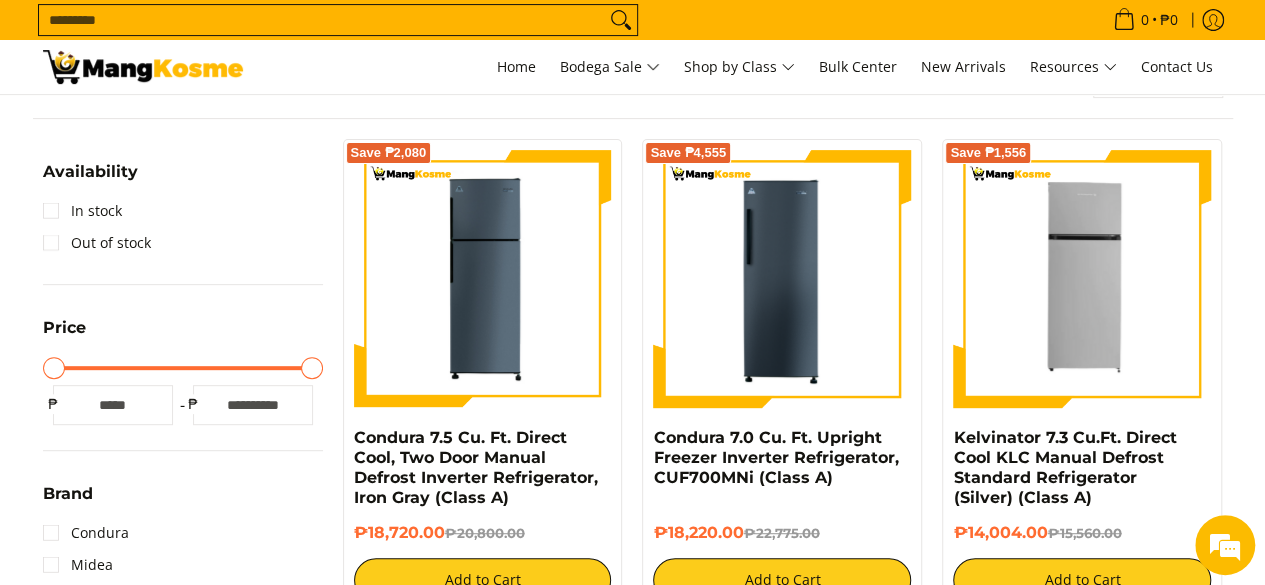 type on "*****" 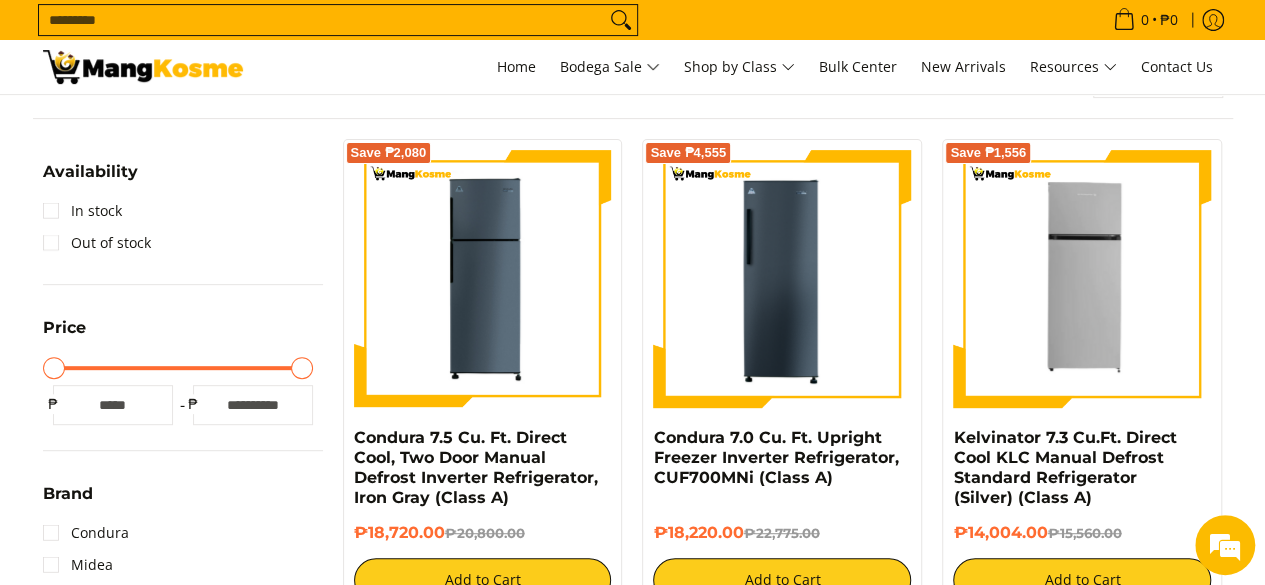 type on "*****" 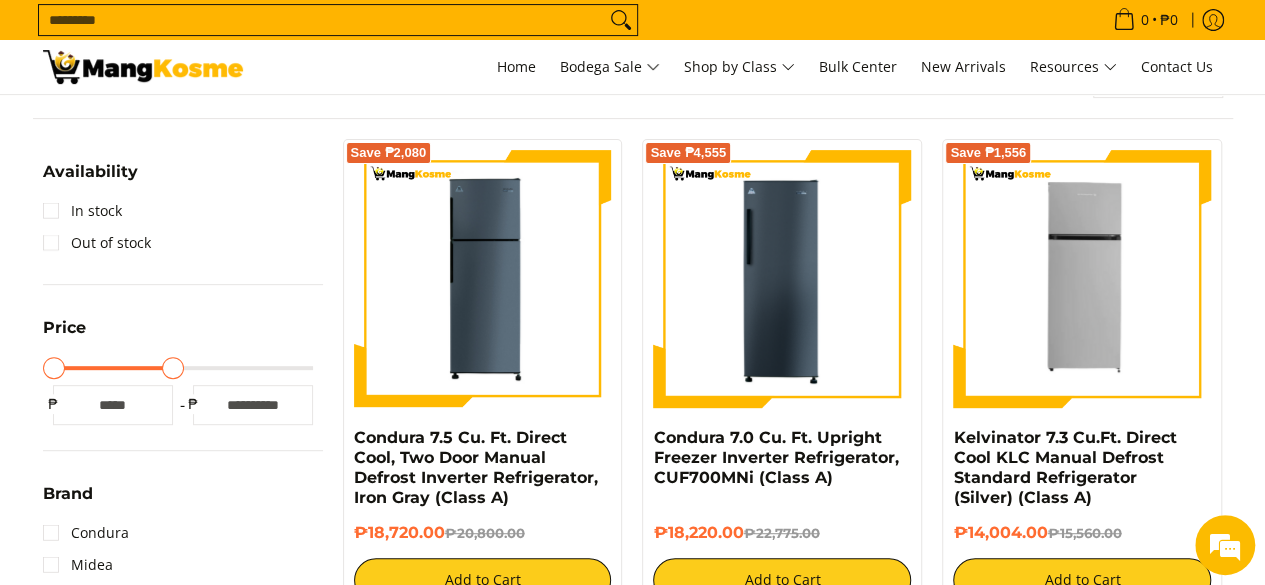 type on "*****" 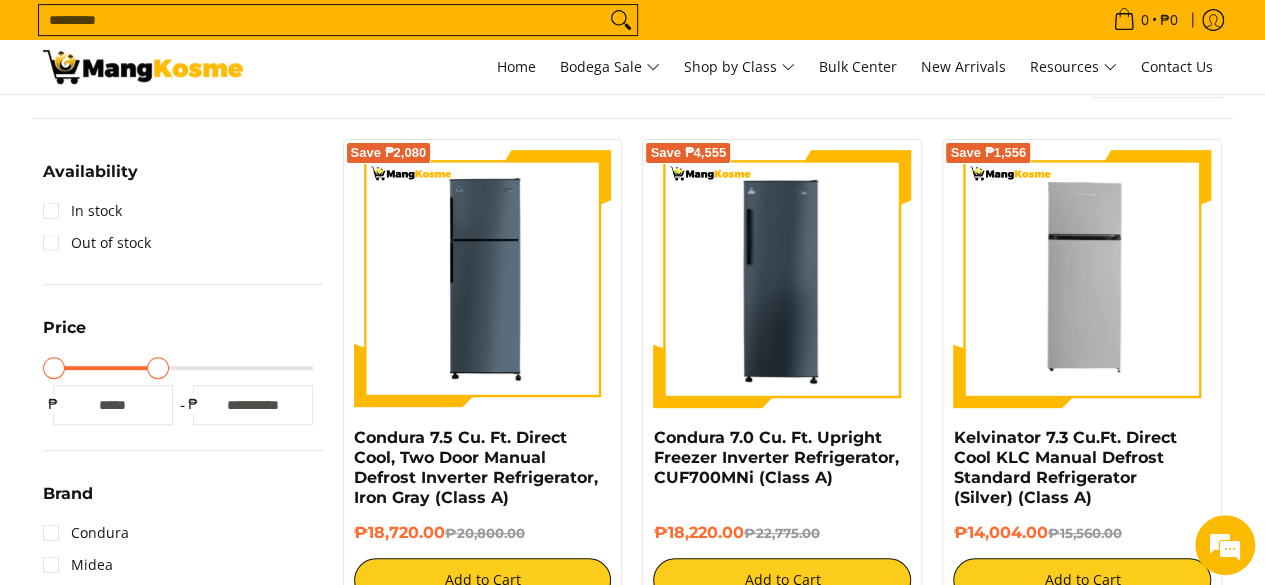 type on "*****" 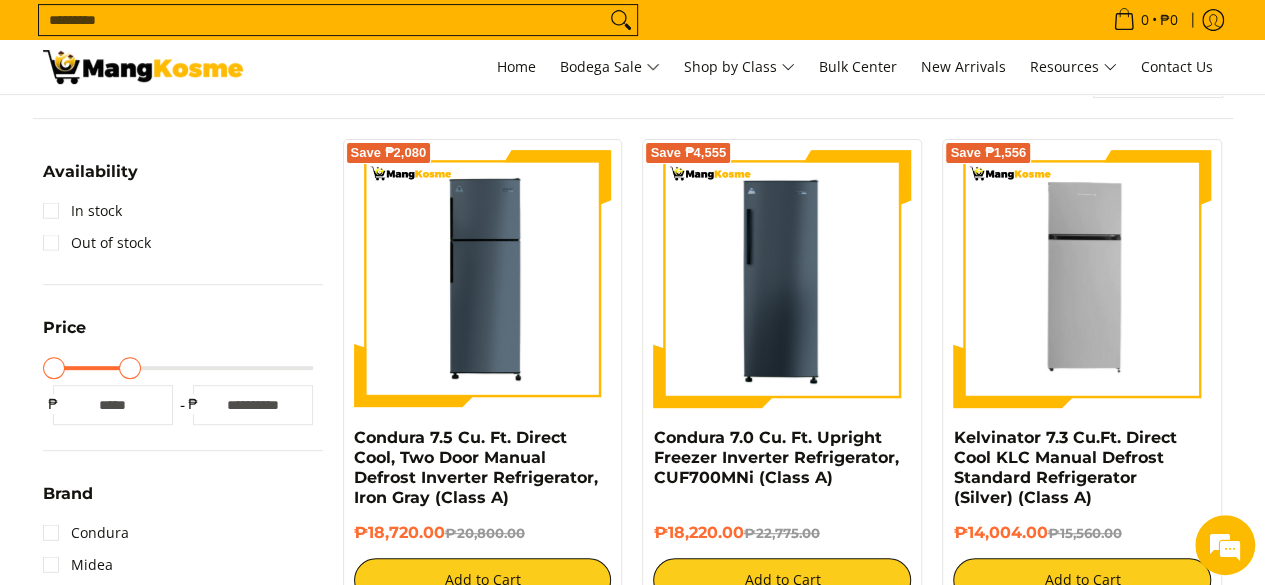 type on "*****" 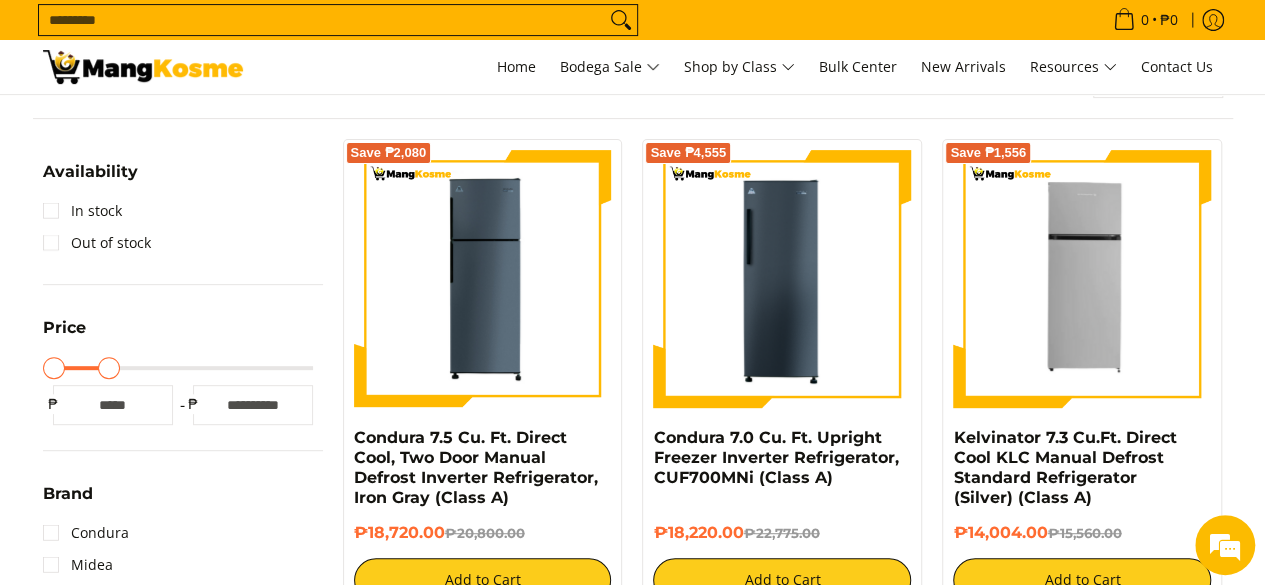 type on "*****" 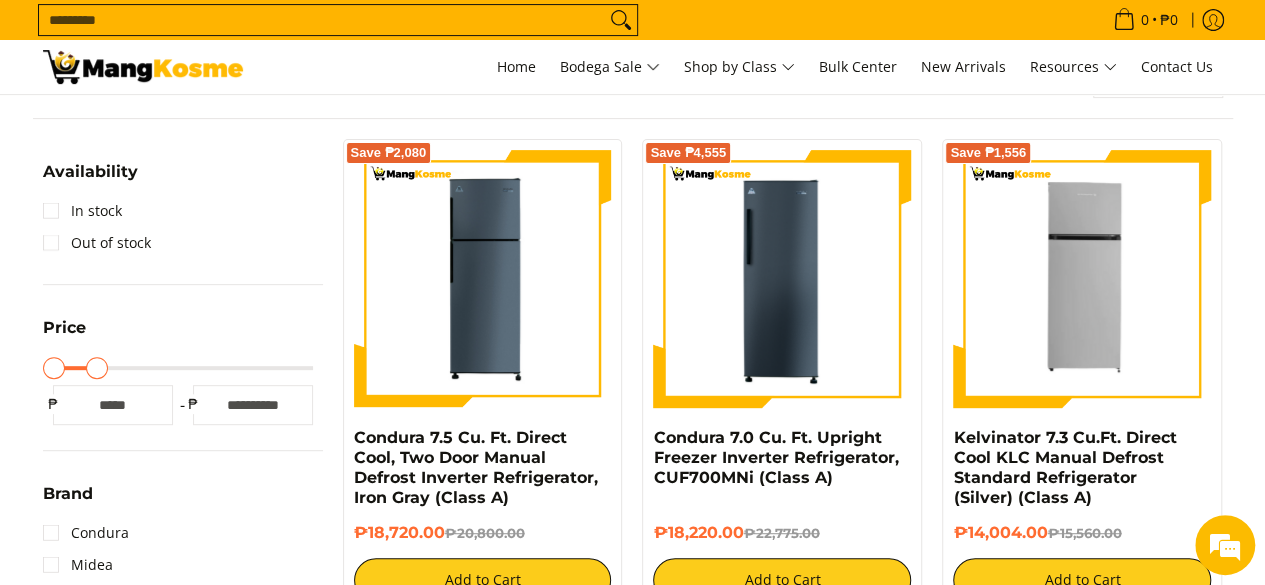 type on "*****" 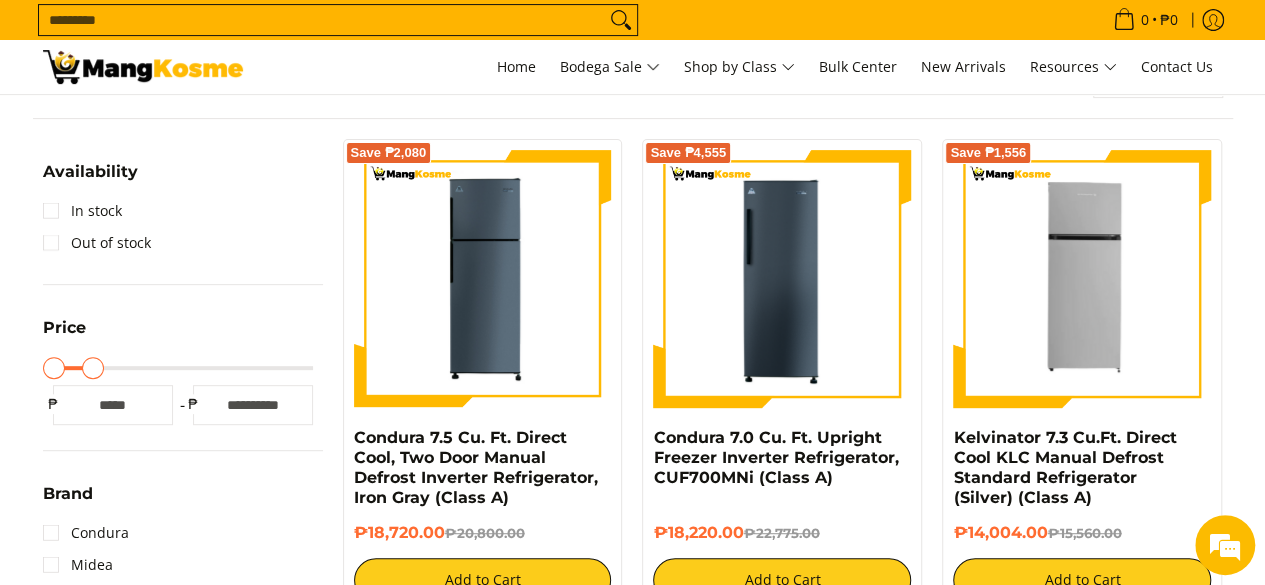 type on "*****" 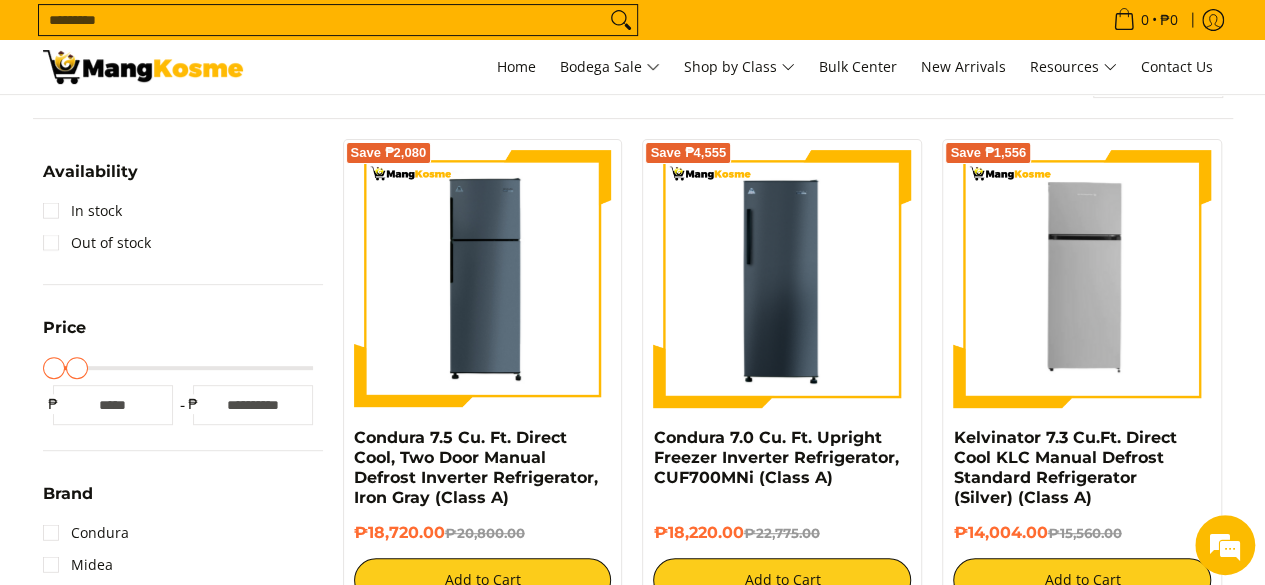 type on "****" 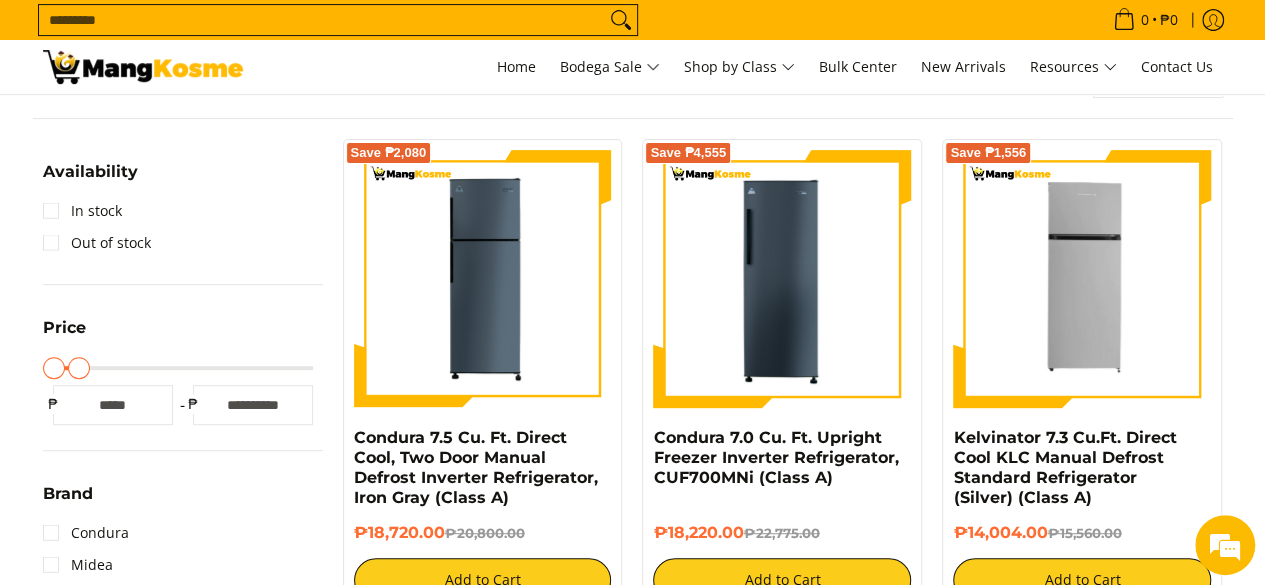 type on "****" 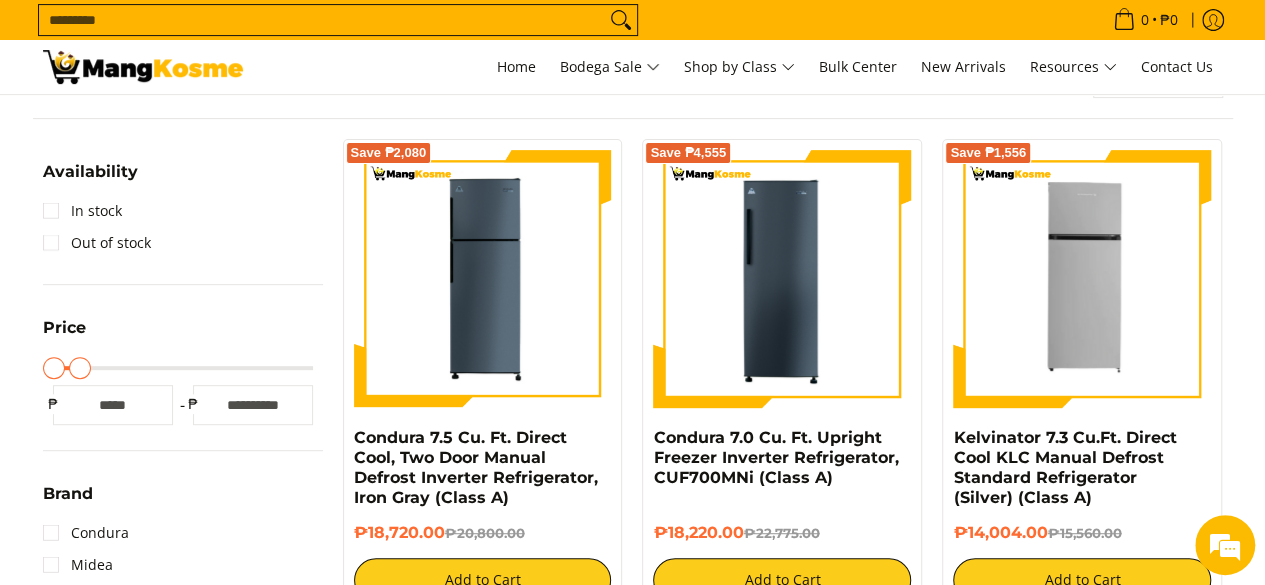 type on "****" 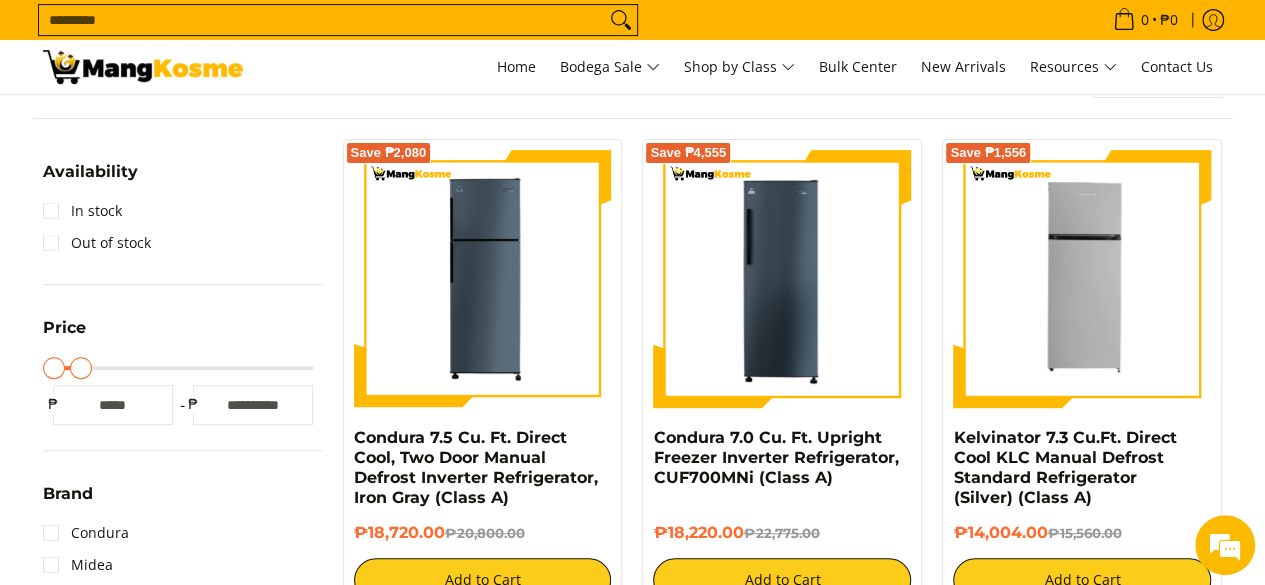 type on "****" 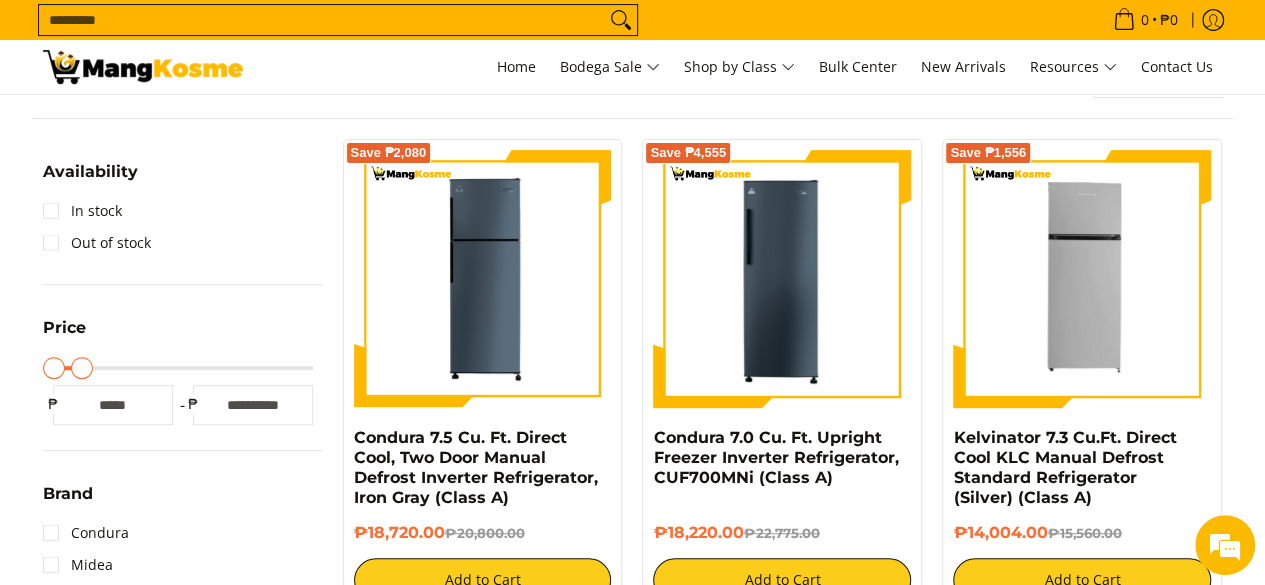 type on "****" 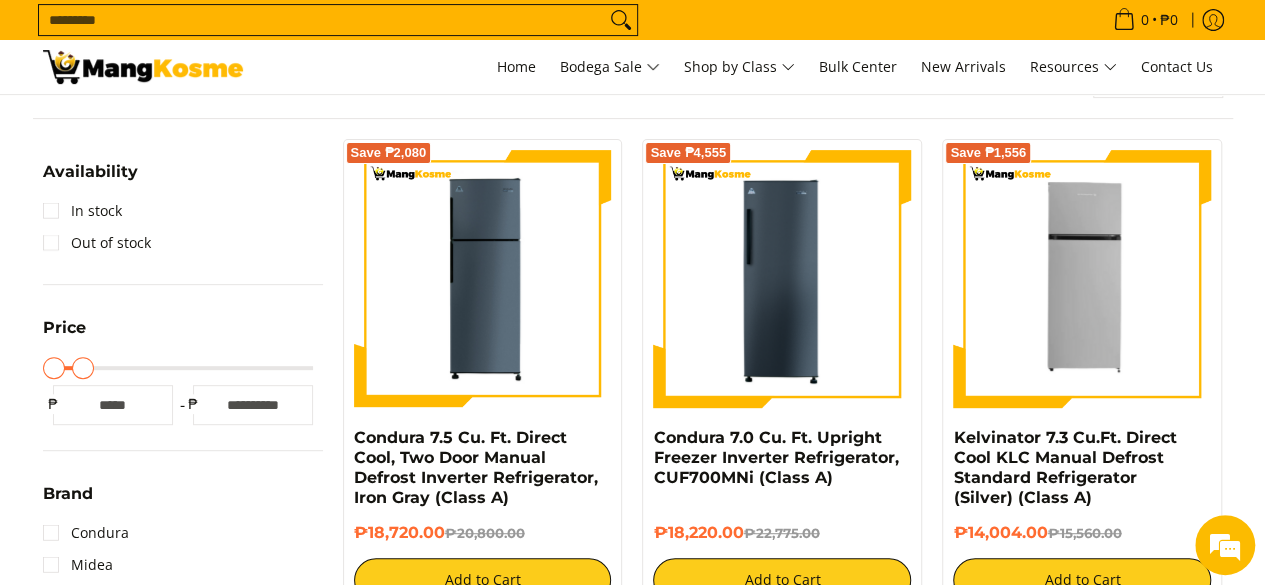 type on "****" 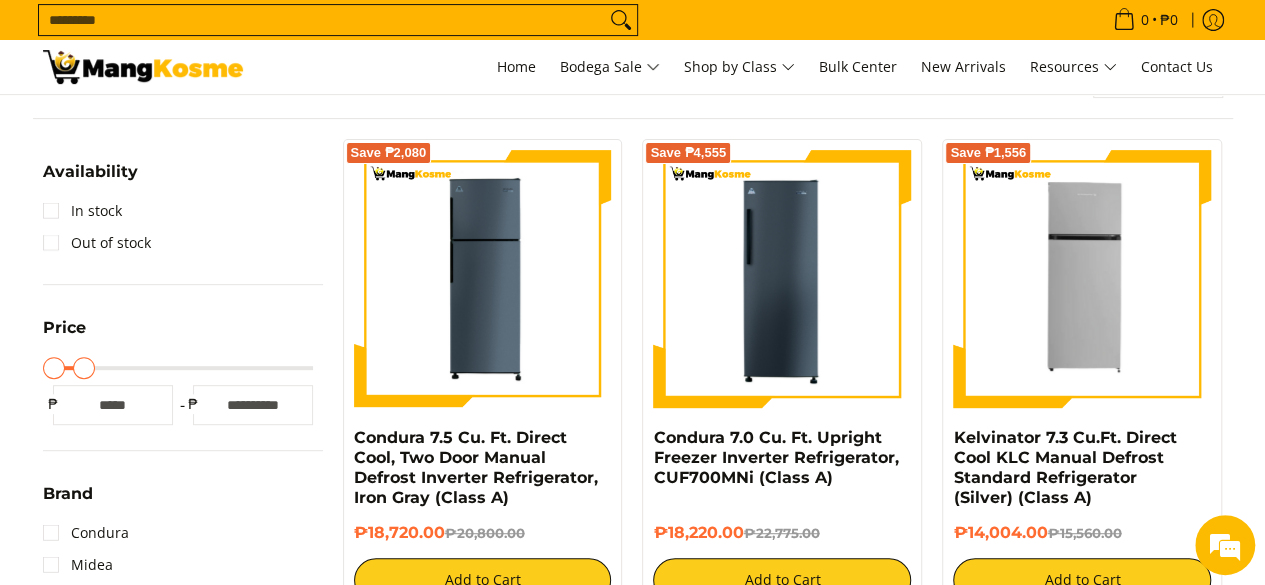 type on "****" 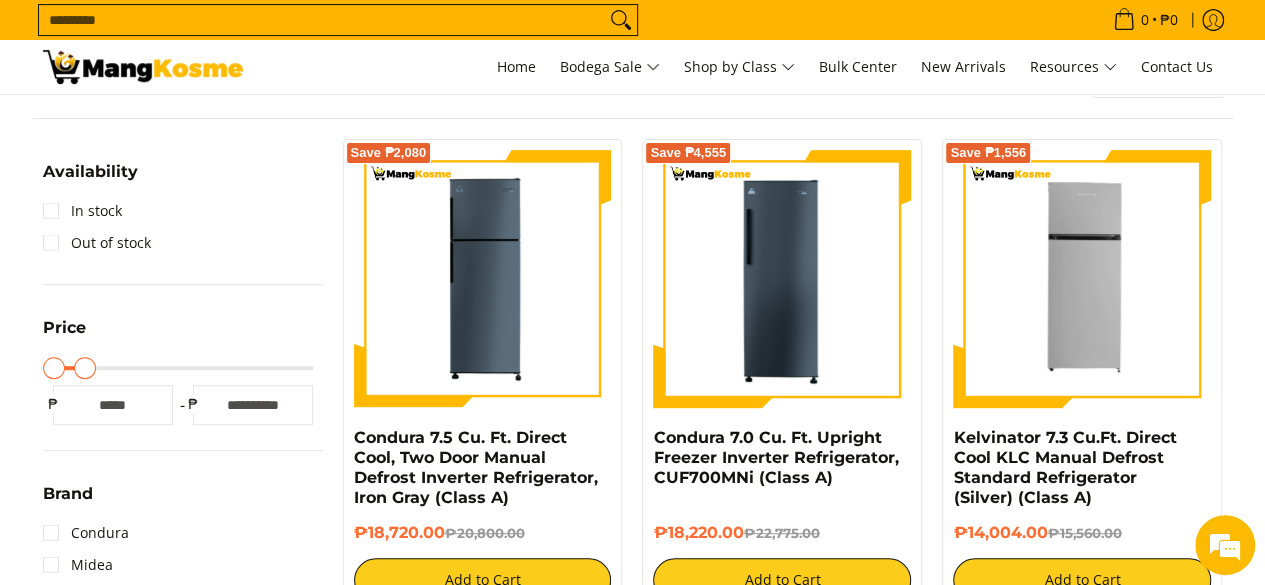 drag, startPoint x: 308, startPoint y: 371, endPoint x: 85, endPoint y: 459, distance: 239.73528 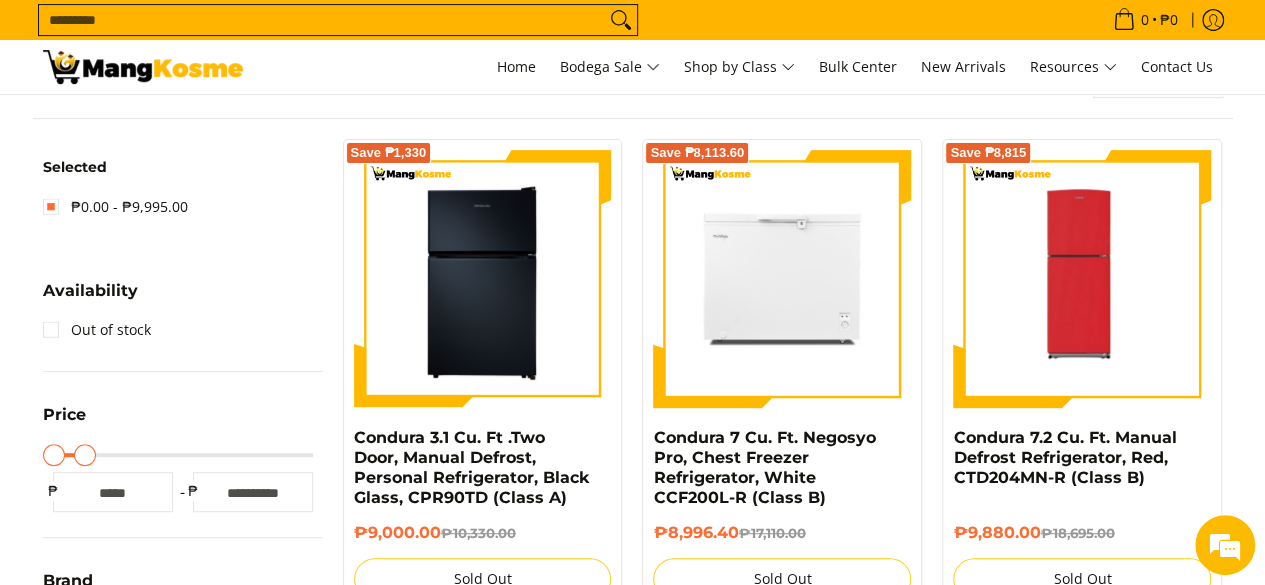 scroll, scrollTop: 261, scrollLeft: 0, axis: vertical 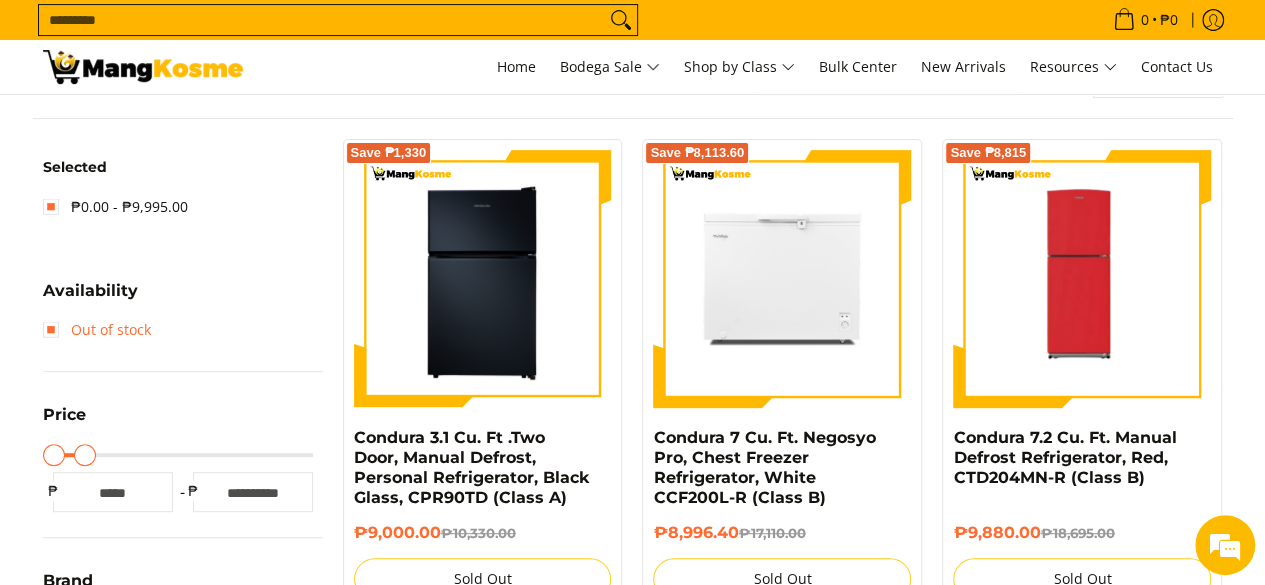 click on "Out of stock" at bounding box center (97, 330) 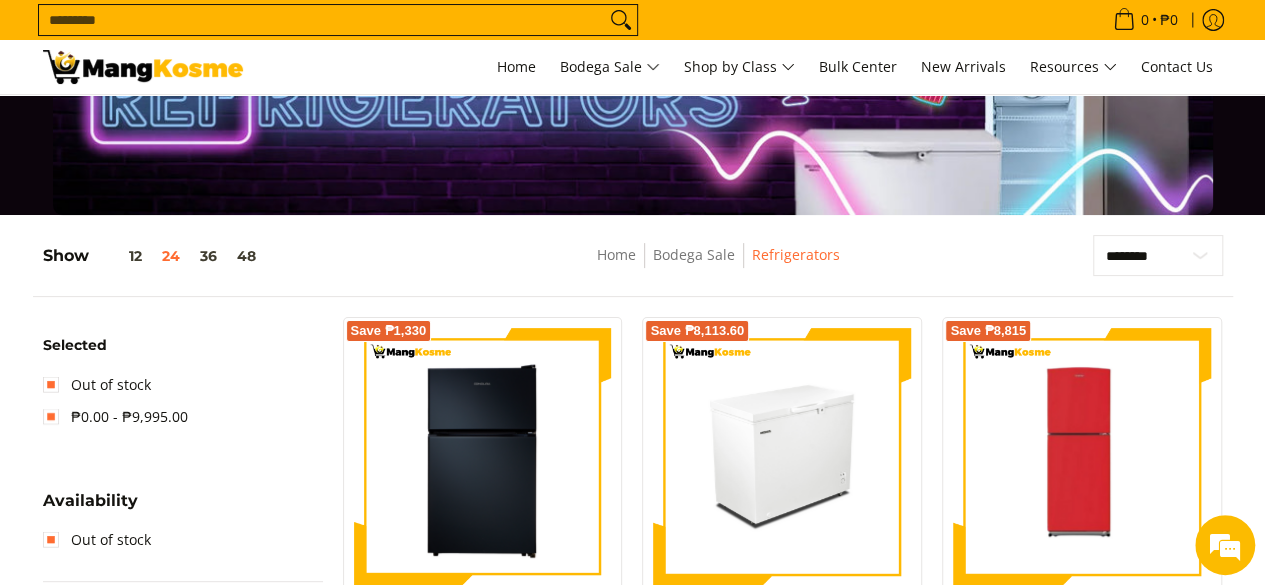 scroll, scrollTop: 0, scrollLeft: 0, axis: both 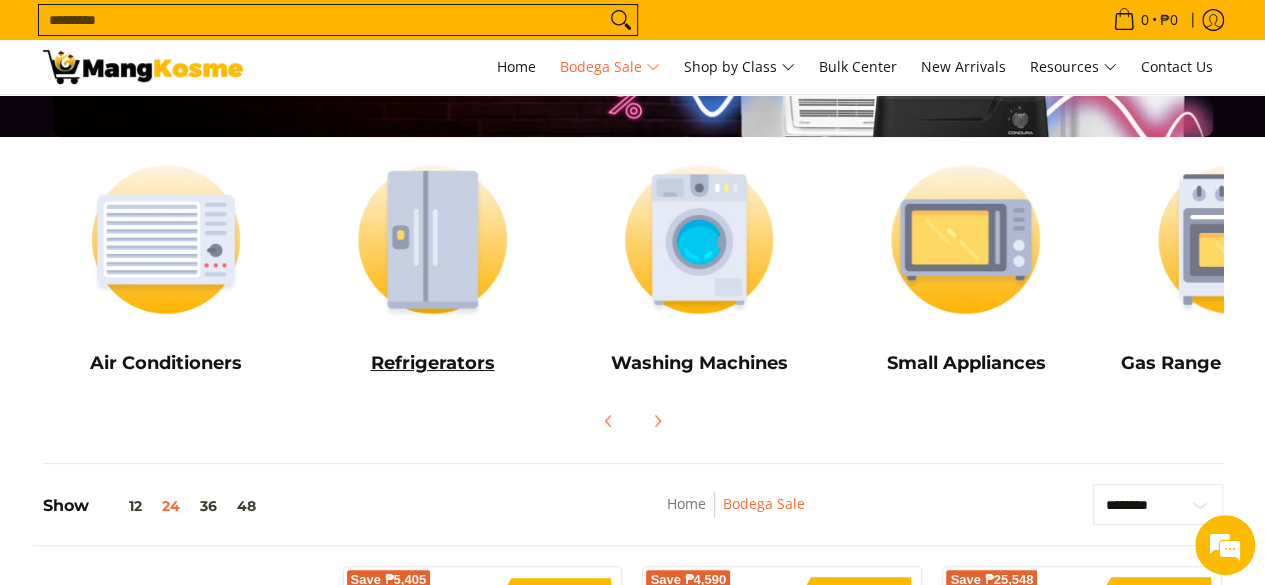 drag, startPoint x: 520, startPoint y: 212, endPoint x: 396, endPoint y: 256, distance: 131.57507 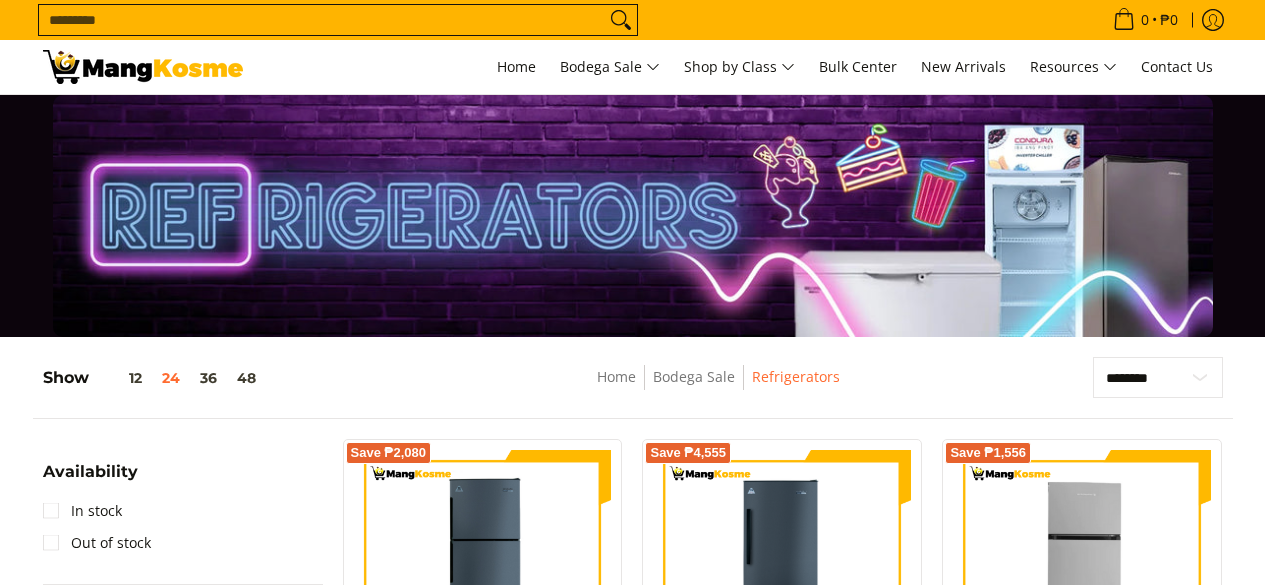 scroll, scrollTop: 400, scrollLeft: 0, axis: vertical 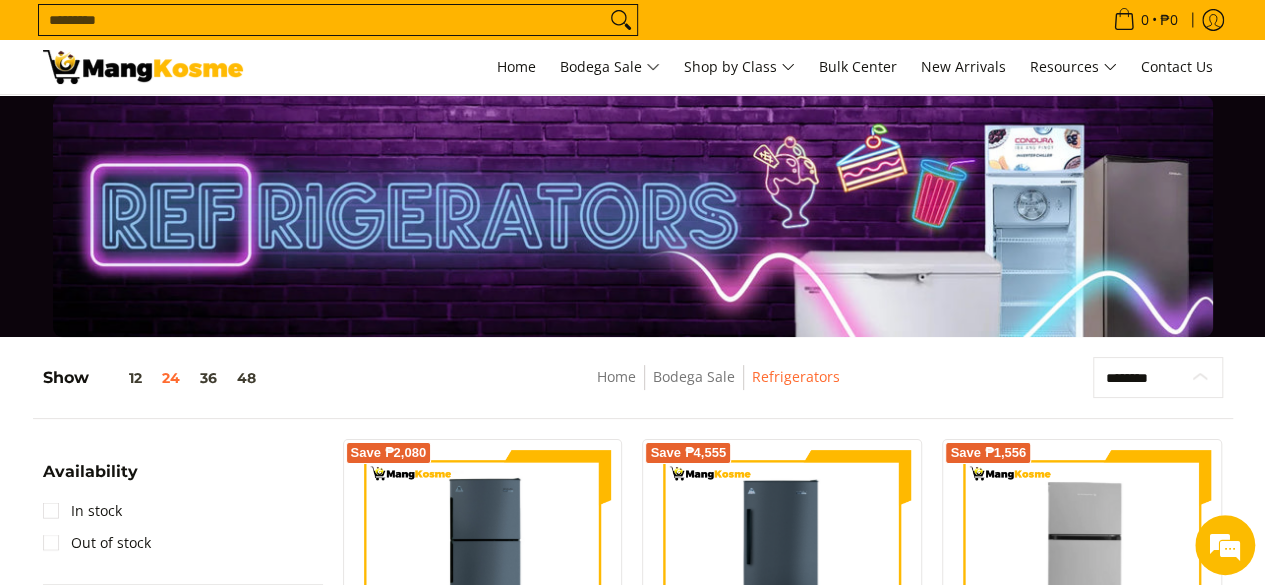 click on "**********" at bounding box center [1158, 377] 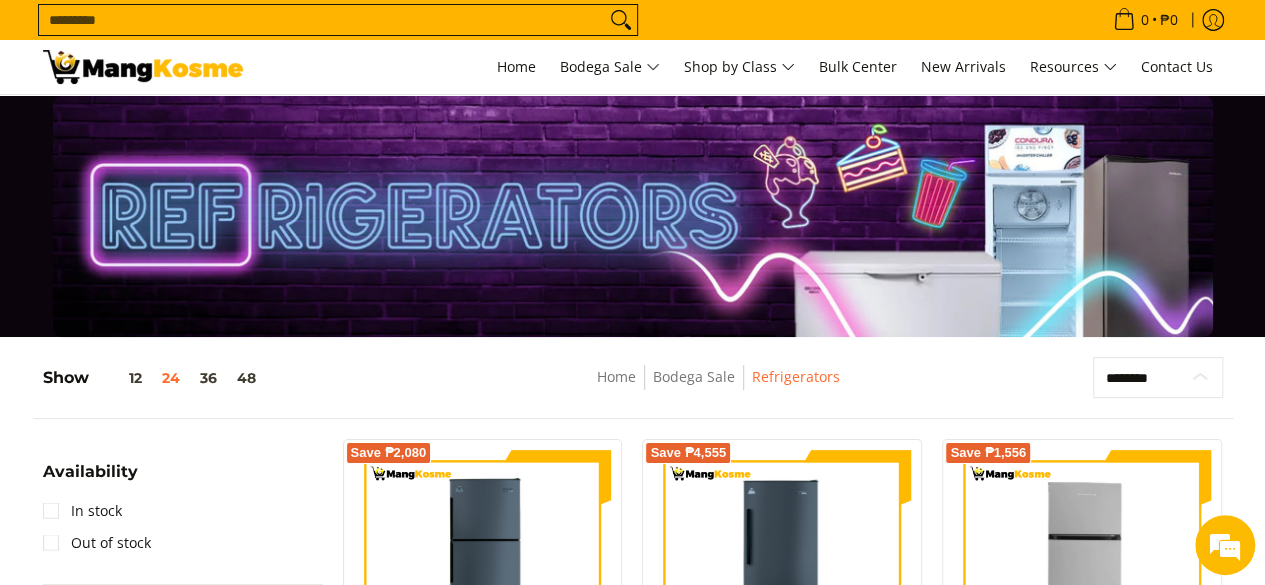 select on "**********" 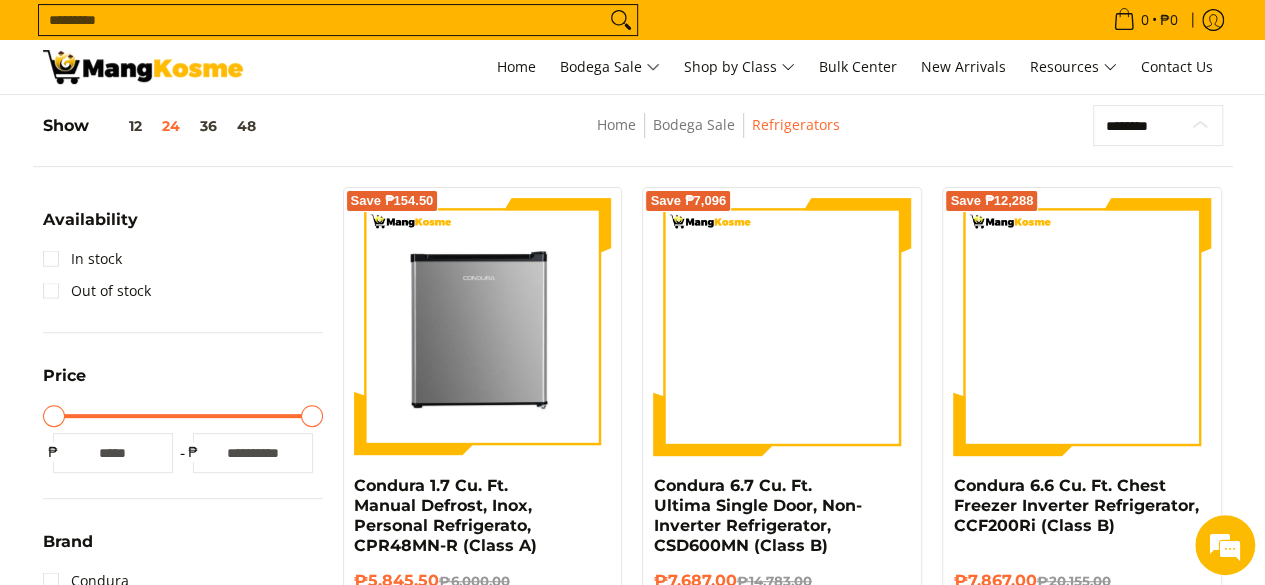 scroll, scrollTop: 261, scrollLeft: 0, axis: vertical 